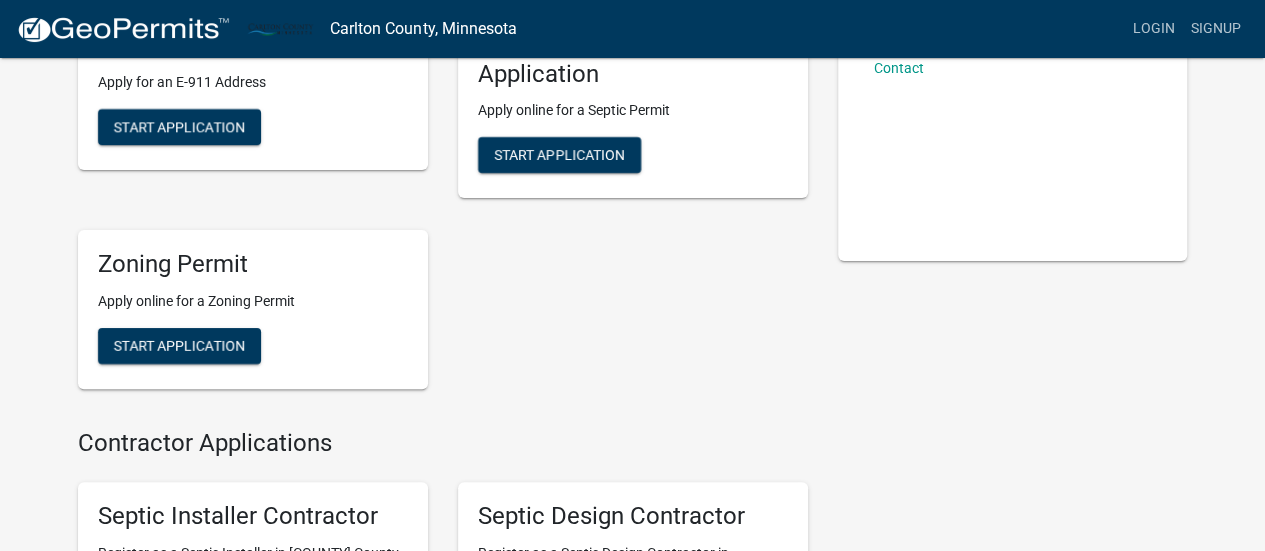 scroll, scrollTop: 178, scrollLeft: 0, axis: vertical 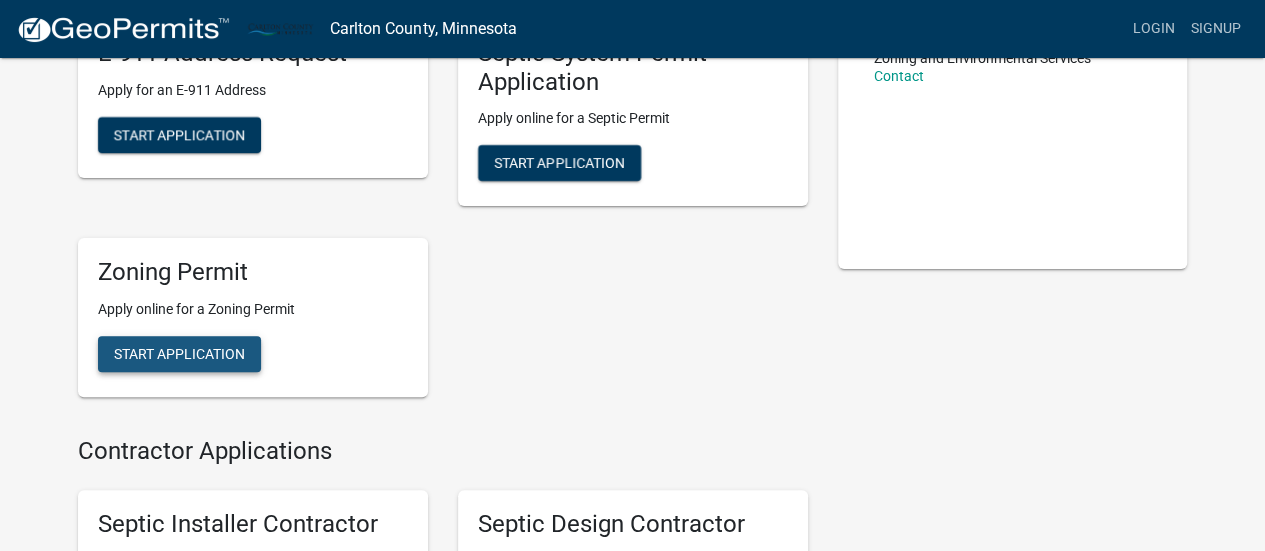 click on "Start Application" at bounding box center [179, 354] 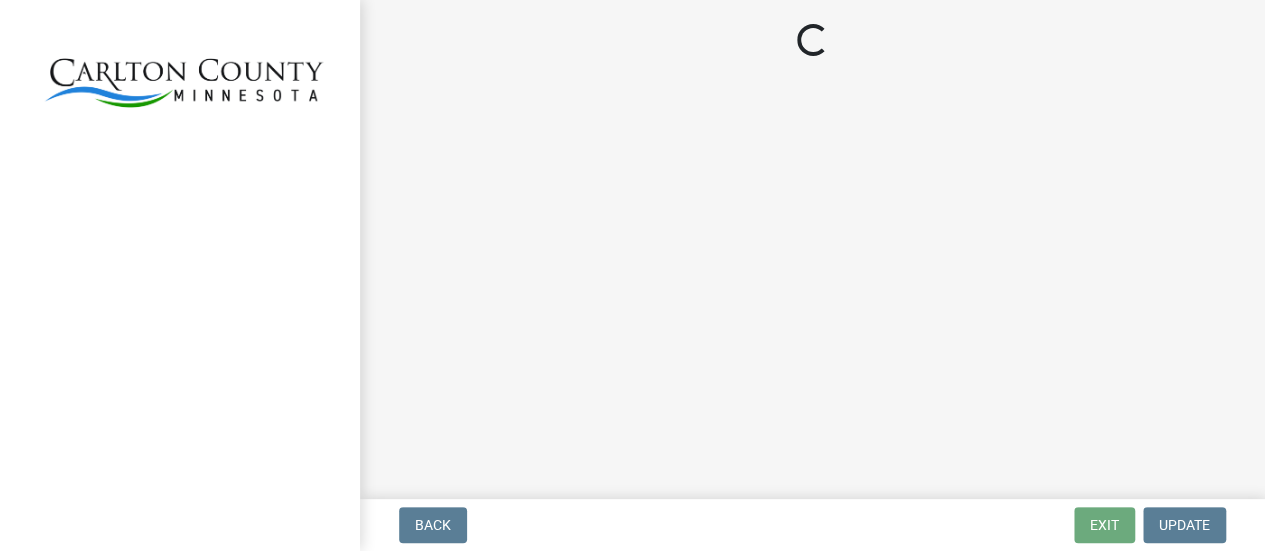 scroll, scrollTop: 0, scrollLeft: 0, axis: both 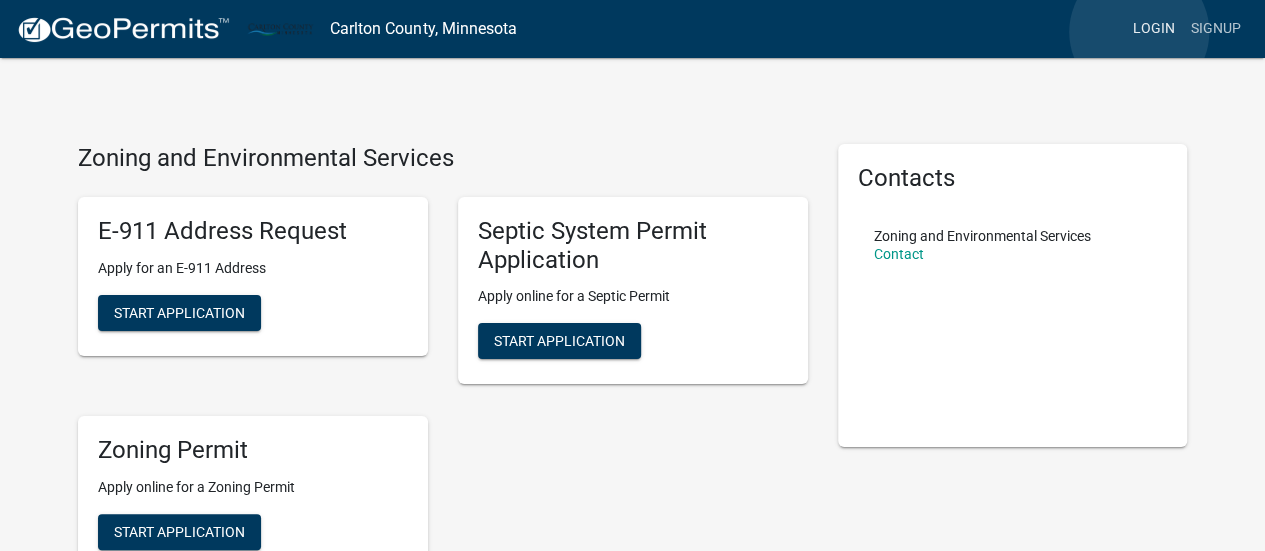 click on "Login" at bounding box center (1154, 29) 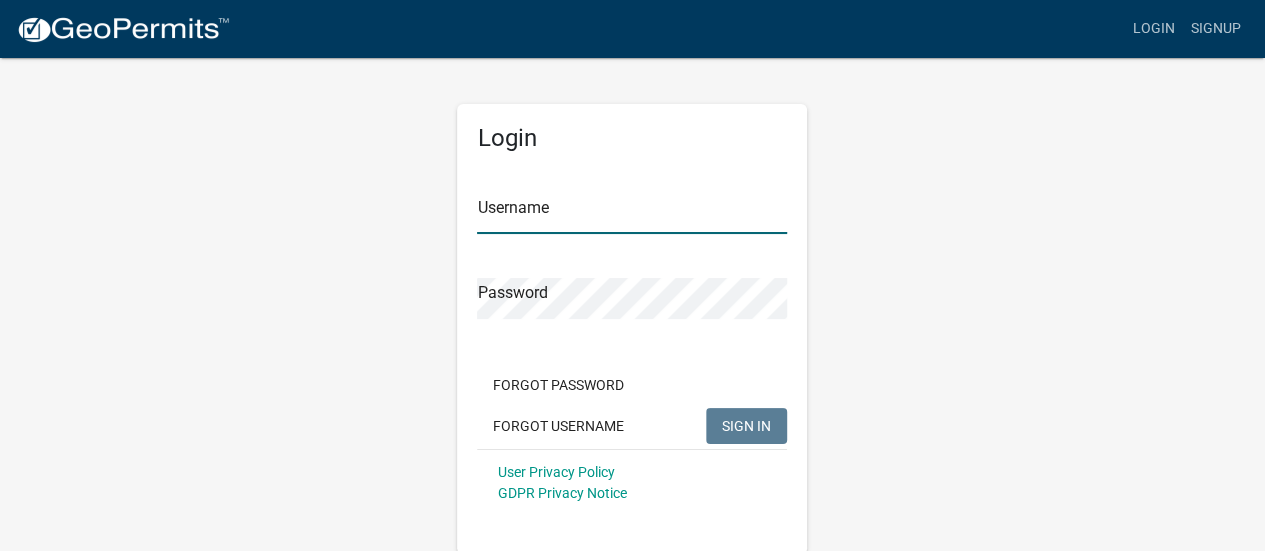 type on "[LAST]" 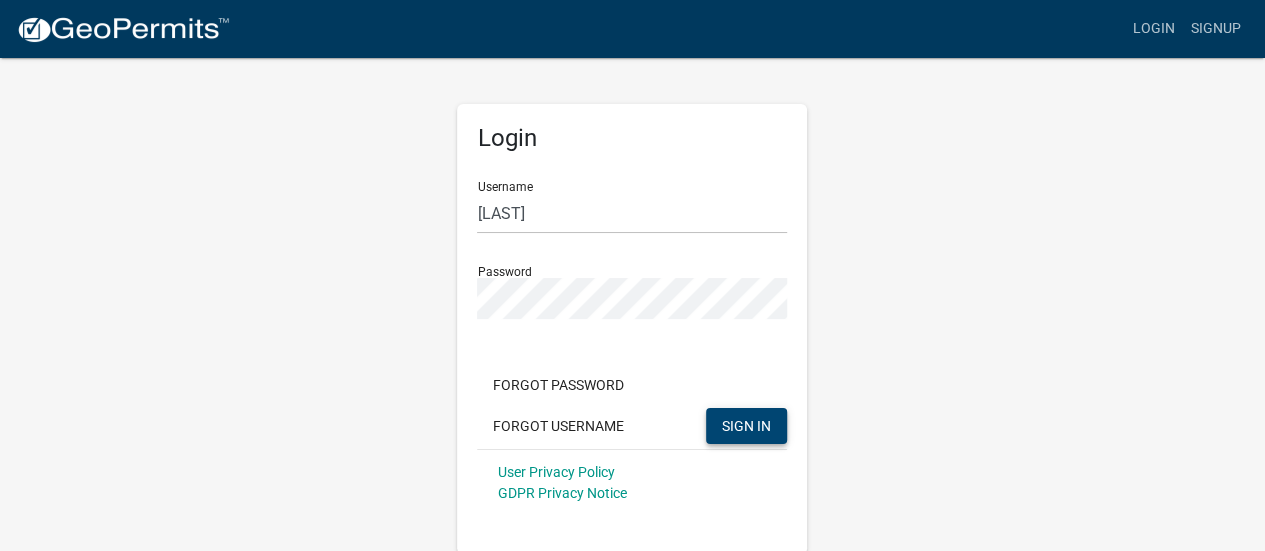 click on "SIGN IN" 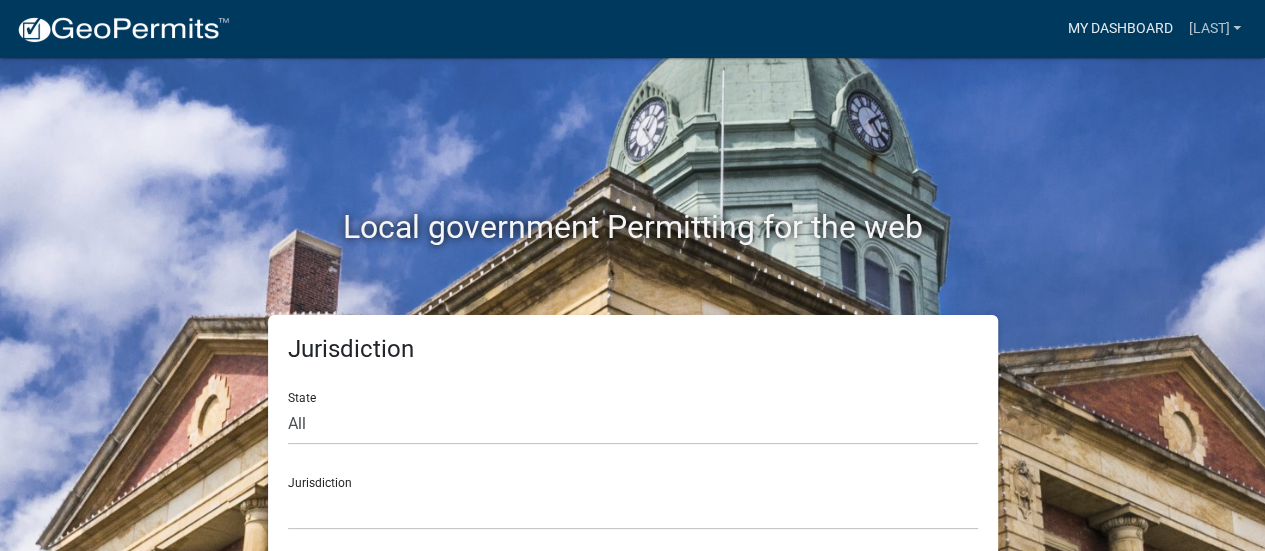 click on "My Dashboard" at bounding box center [1119, 29] 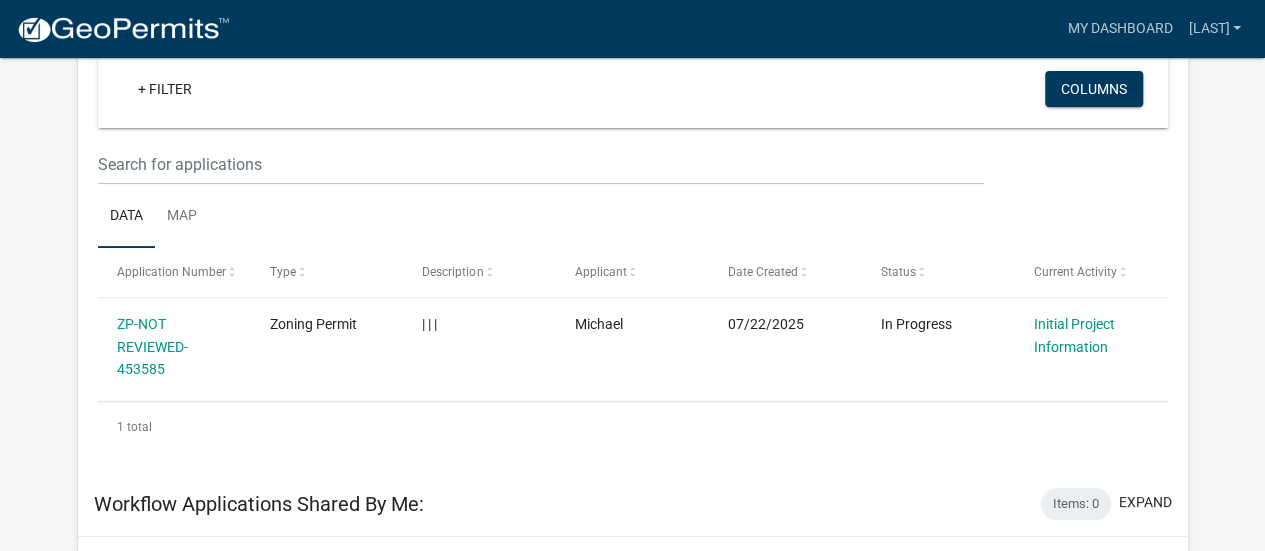 scroll, scrollTop: 200, scrollLeft: 0, axis: vertical 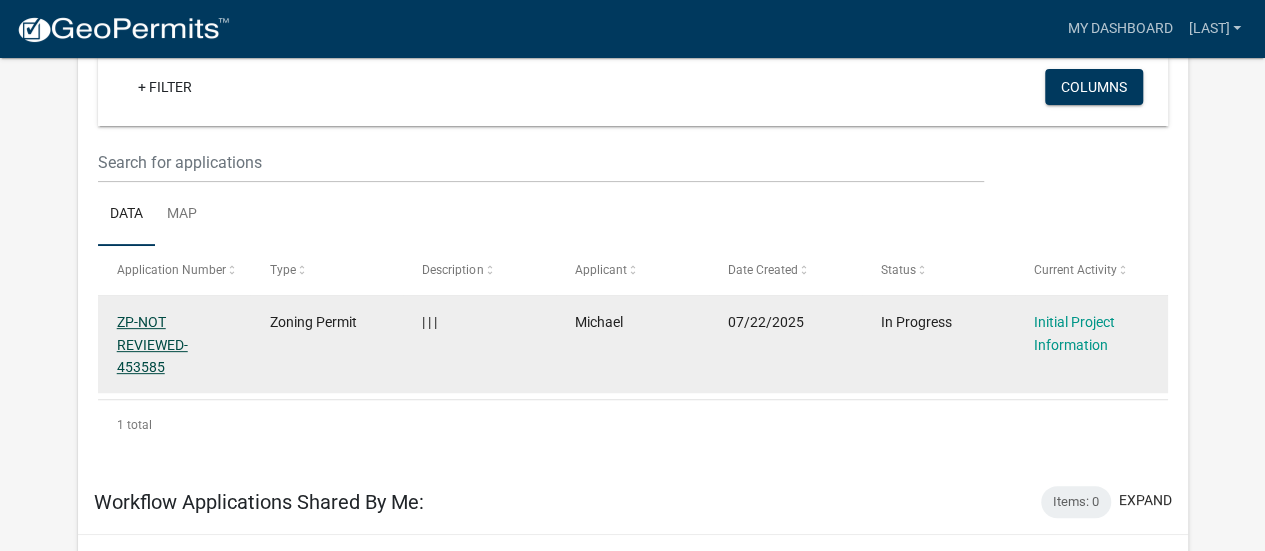 click on "ZP-NOT REVIEWED-453585" 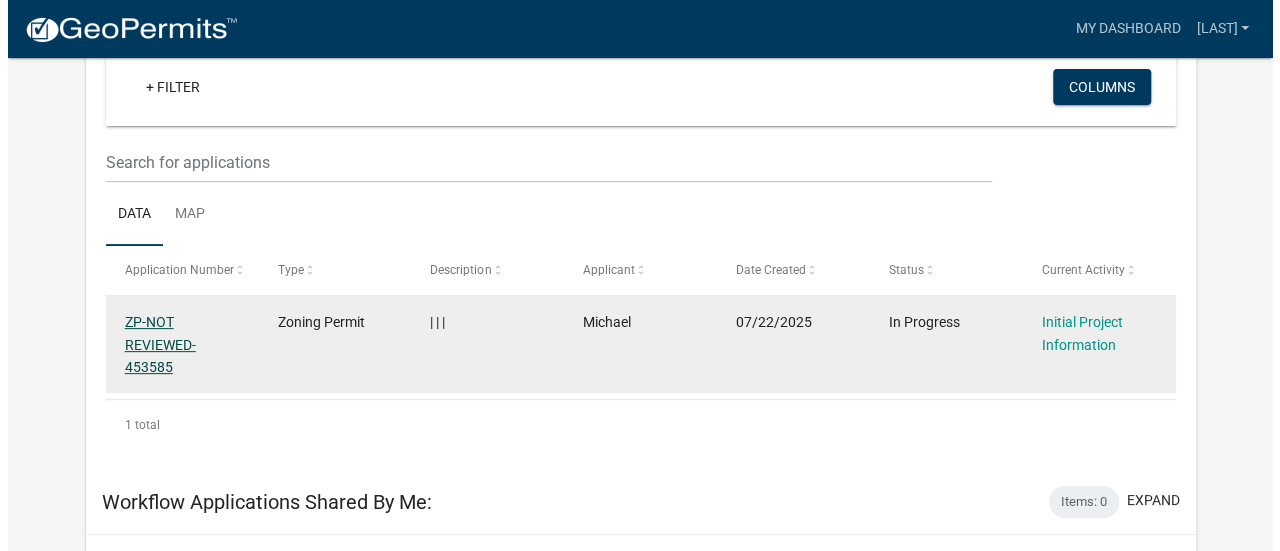 scroll, scrollTop: 0, scrollLeft: 0, axis: both 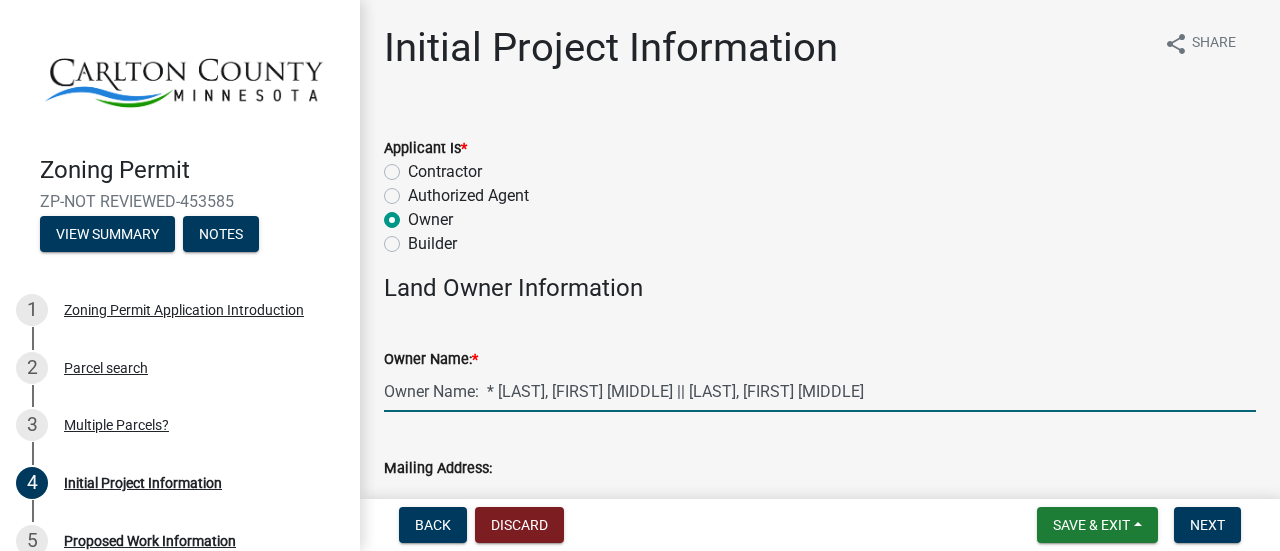 click on "Owner Name:  * [LAST], [FIRST] [MIDDLE] || [LAST], [FIRST] [MIDDLE]" at bounding box center [820, 391] 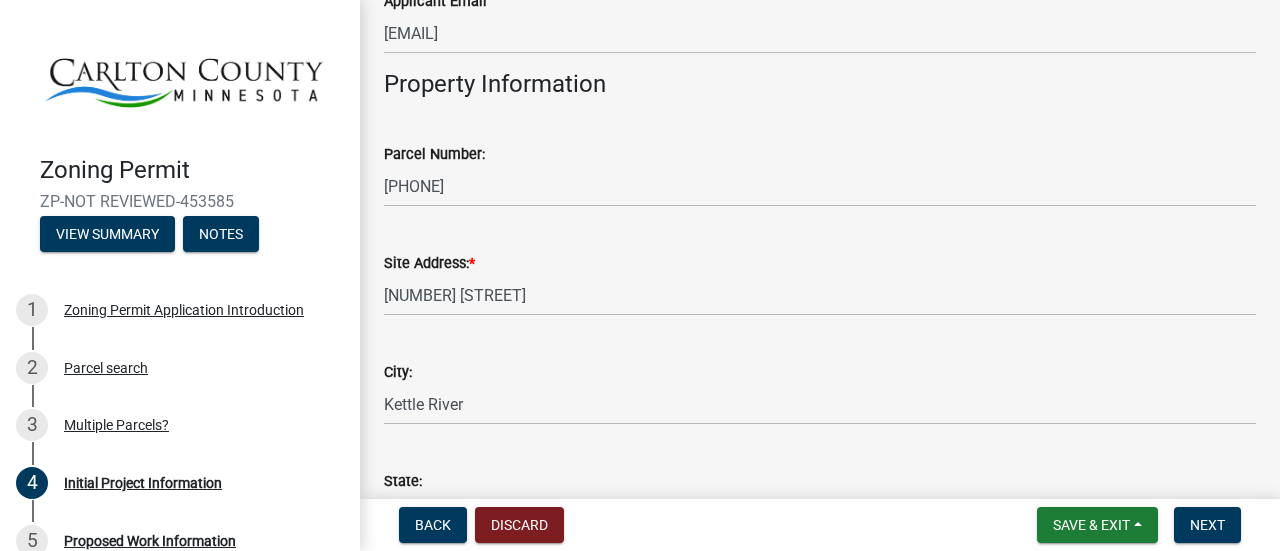 scroll, scrollTop: 2923, scrollLeft: 0, axis: vertical 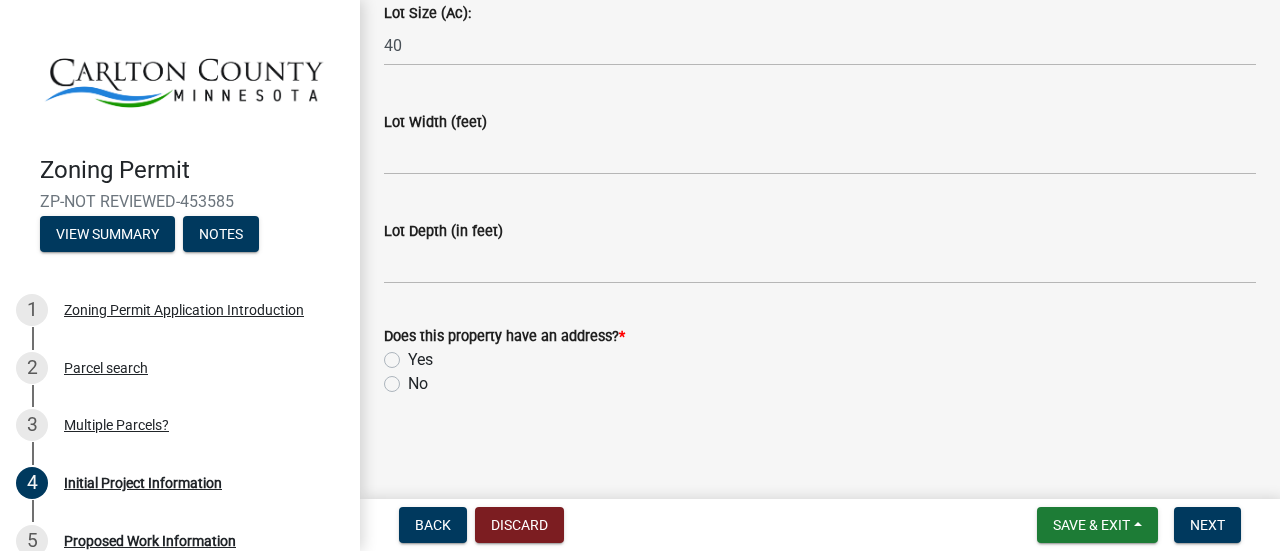 click on "Lot Width (feet)" 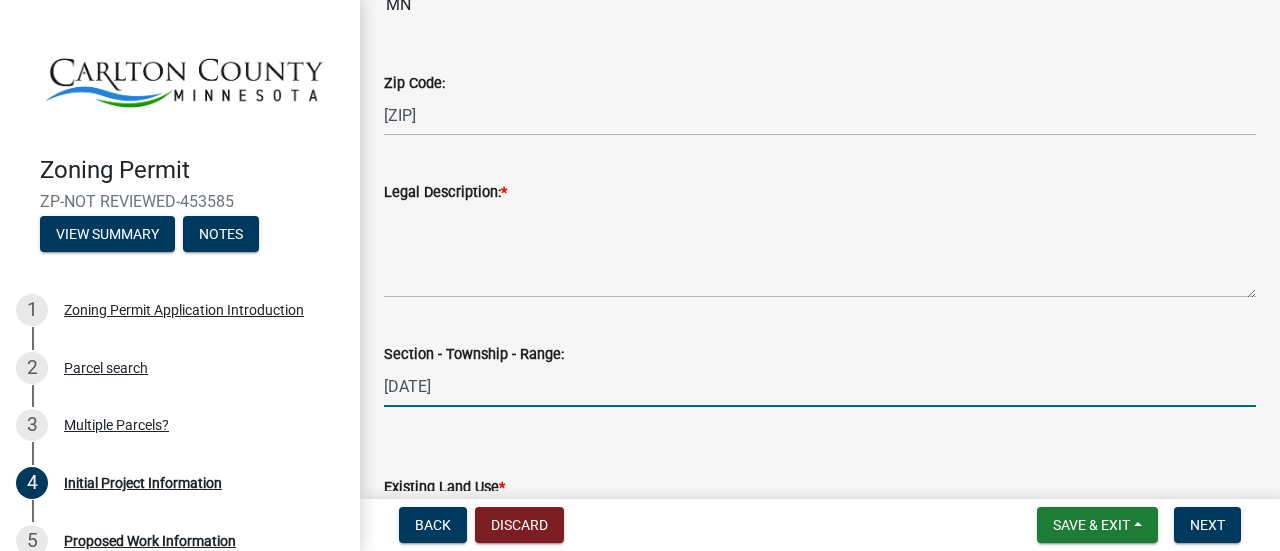 click on "[DATE]" at bounding box center [820, 386] 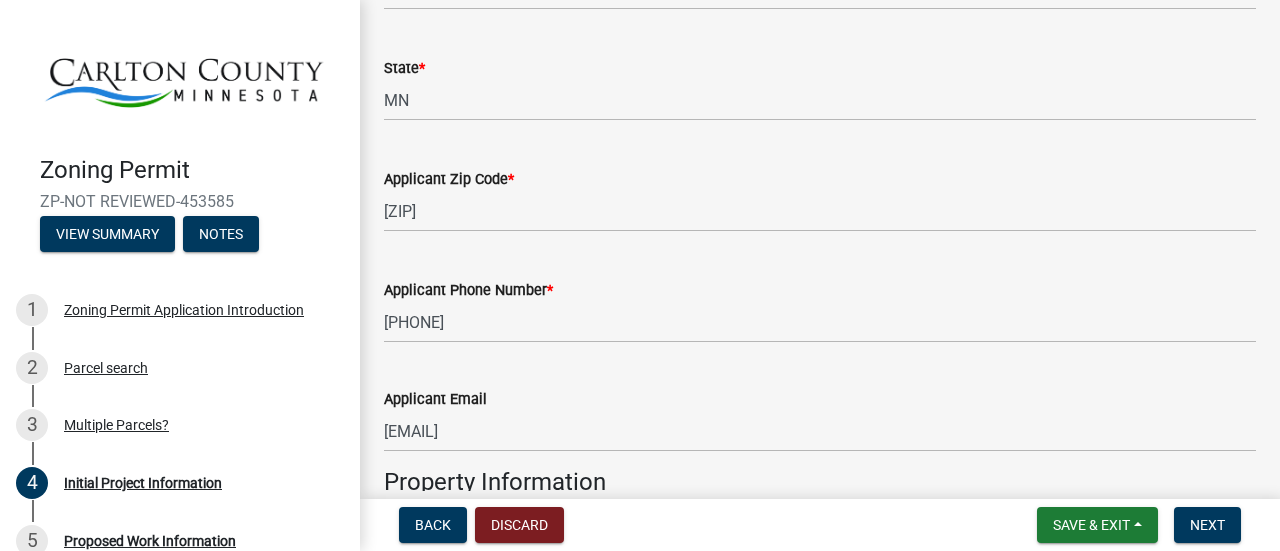 scroll, scrollTop: 1430, scrollLeft: 0, axis: vertical 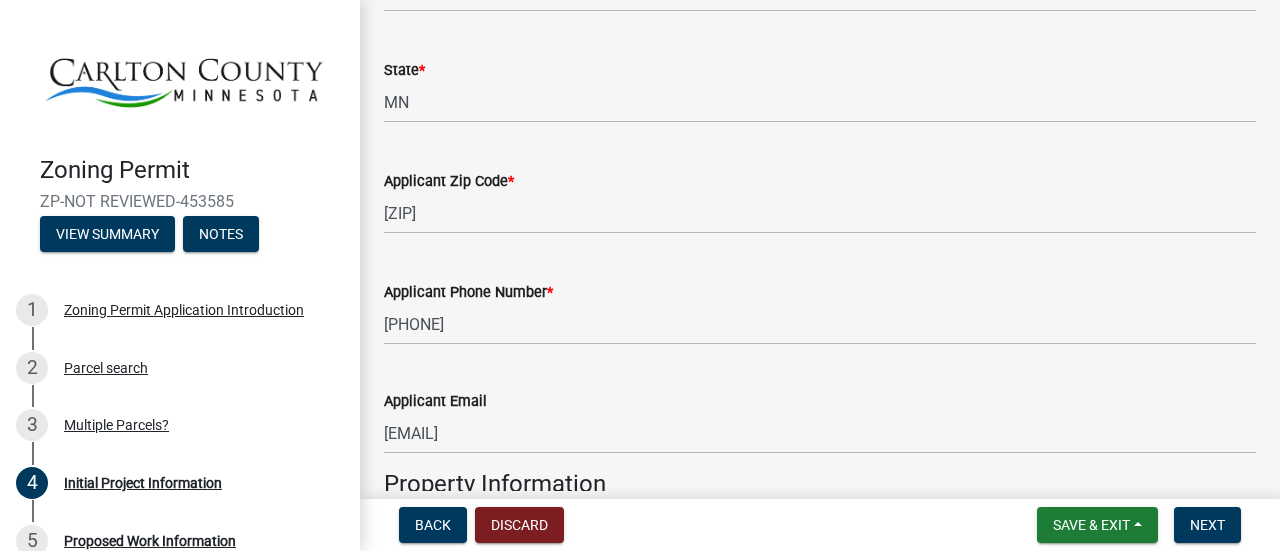 click on "Applicant Zip Code  *" 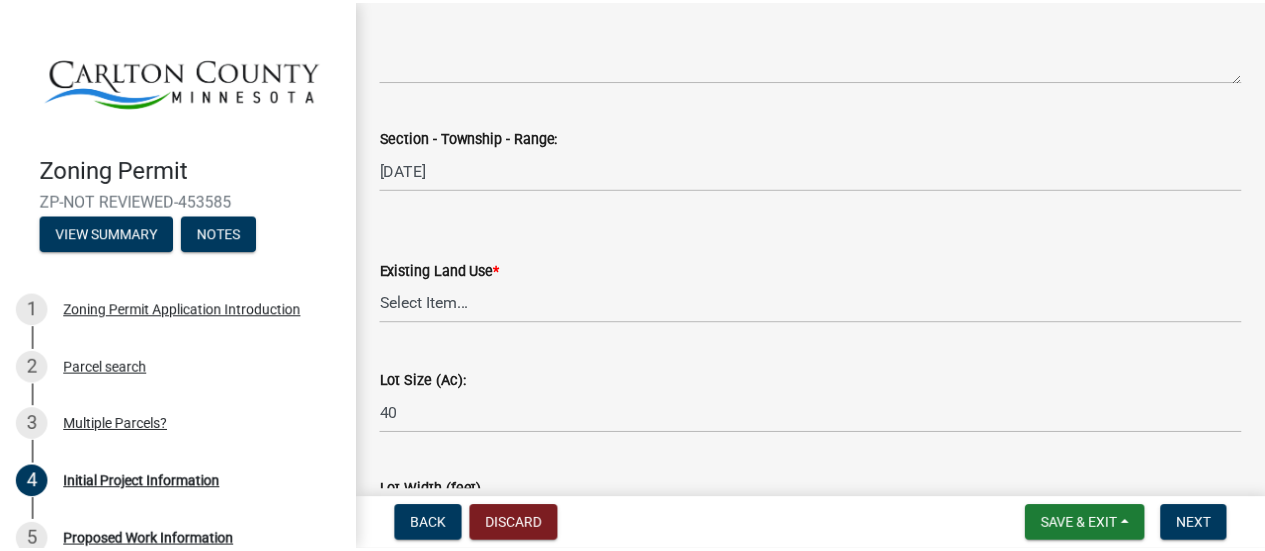 scroll, scrollTop: 2569, scrollLeft: 0, axis: vertical 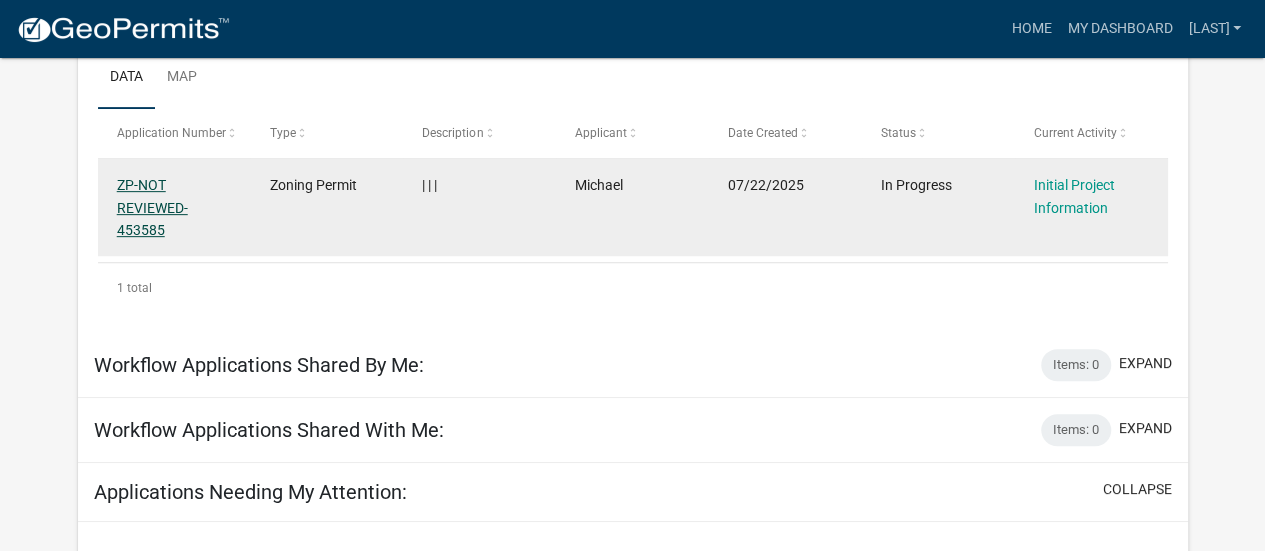 click on "ZP-NOT REVIEWED-453585" 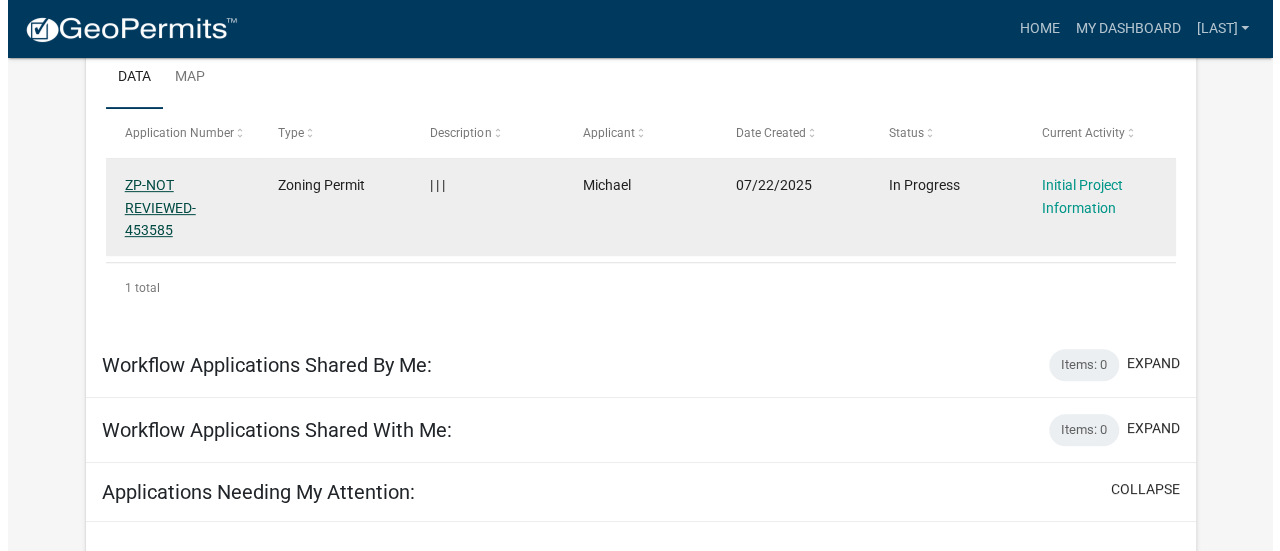 scroll, scrollTop: 0, scrollLeft: 0, axis: both 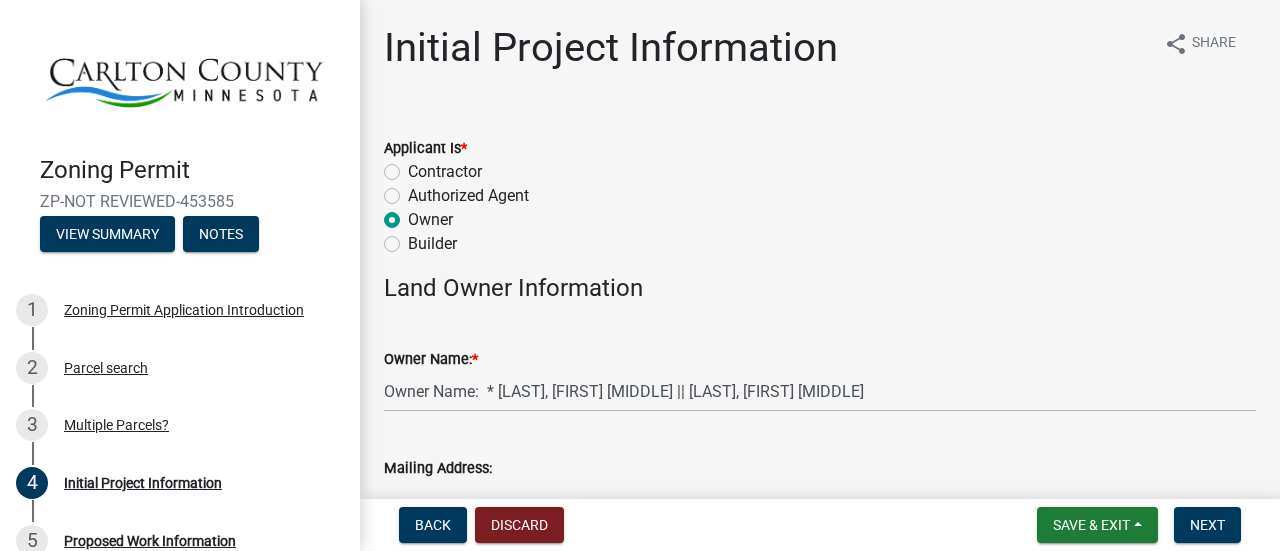 click on "Owner Name:  * [LAST], [FIRST] [MIDDLE] || [LAST], [FIRST] [MIDDLE]" 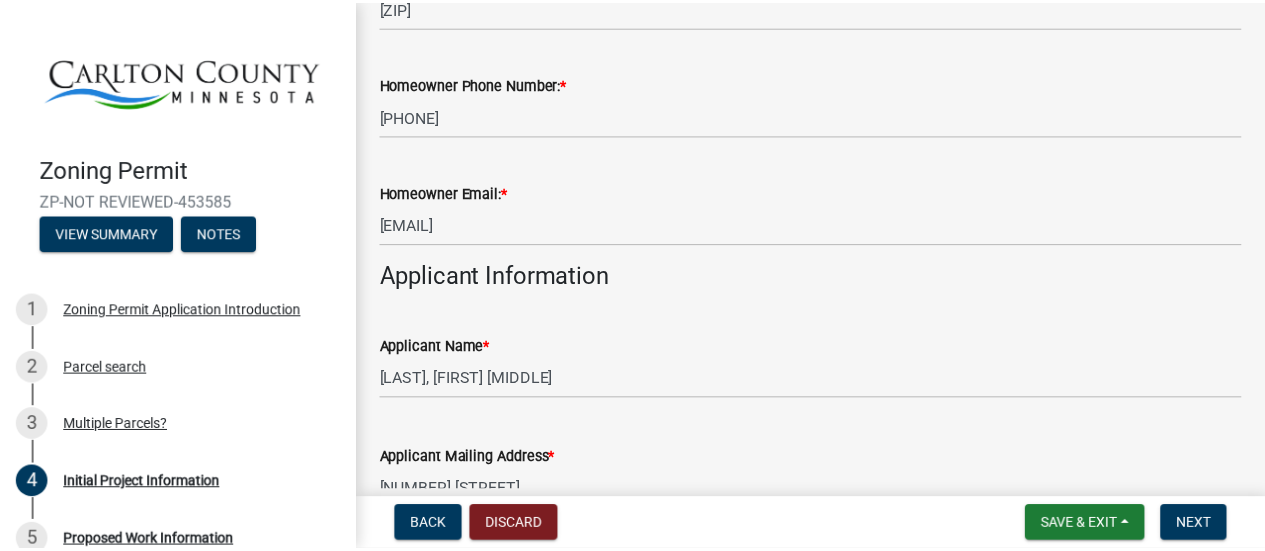 scroll, scrollTop: 820, scrollLeft: 0, axis: vertical 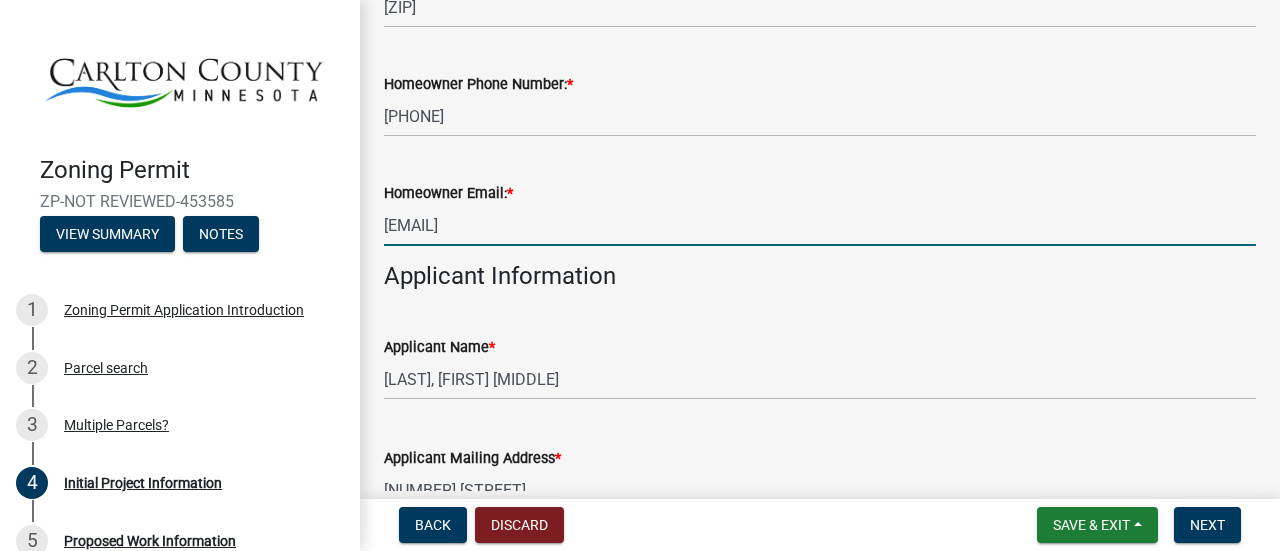 click on "[EMAIL]" at bounding box center [820, 225] 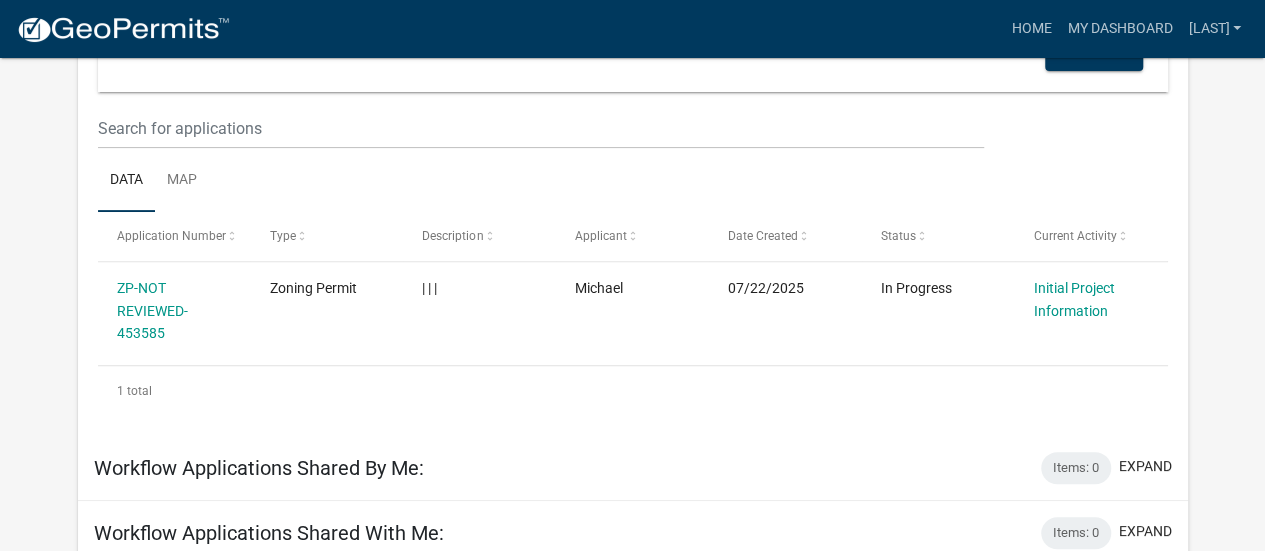 scroll, scrollTop: 235, scrollLeft: 0, axis: vertical 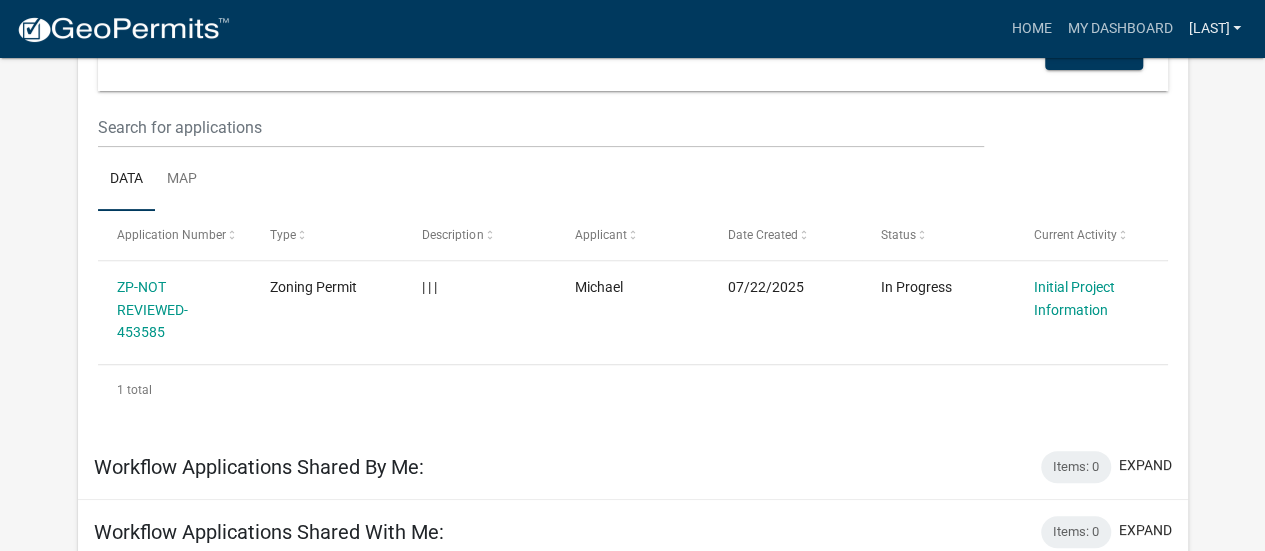 click on "[LAST]" at bounding box center (1214, 29) 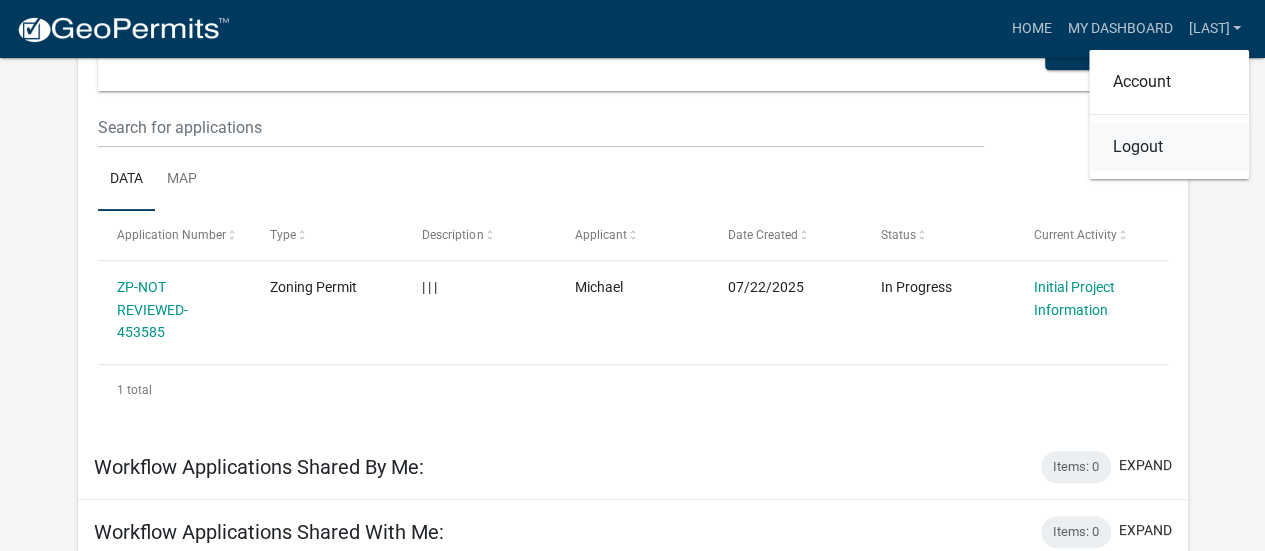 click on "Logout" at bounding box center (1169, 147) 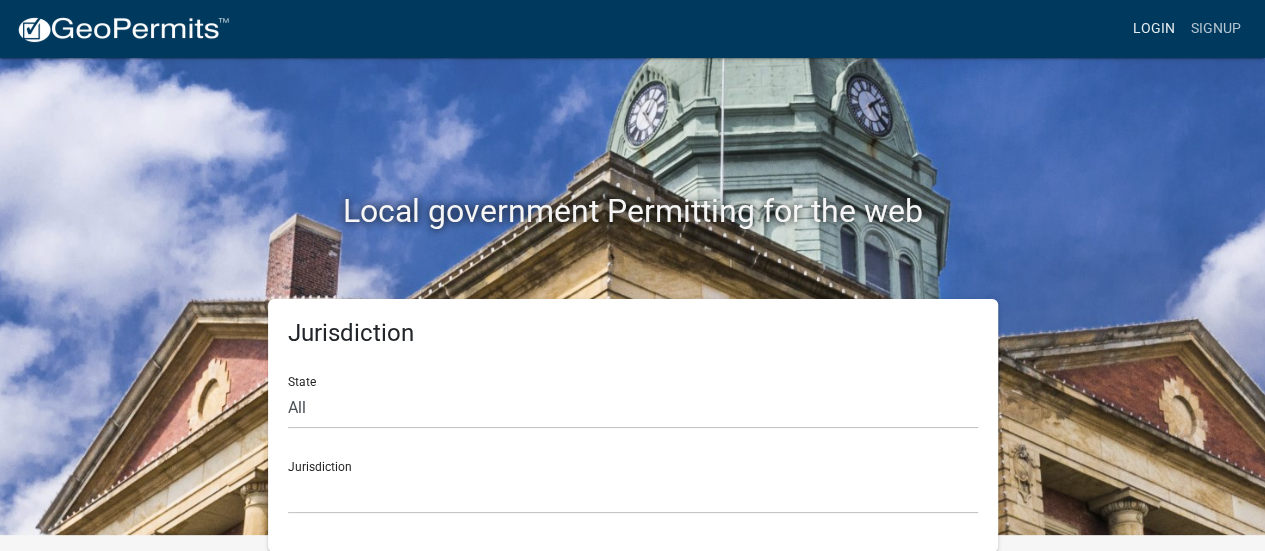 click on "Login" at bounding box center [1154, 29] 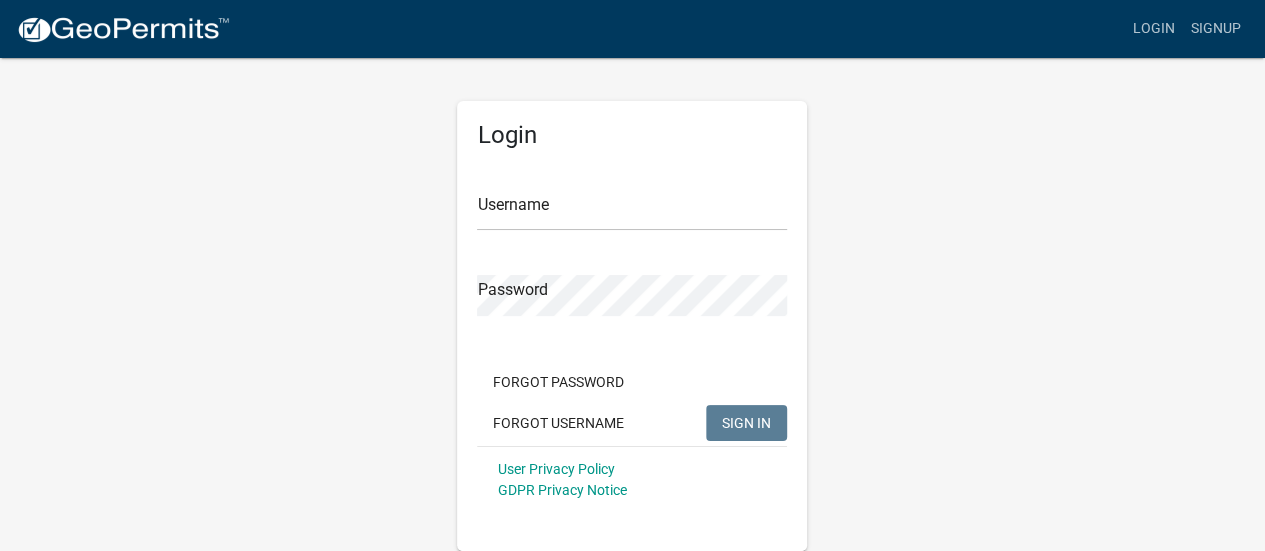 scroll, scrollTop: 2, scrollLeft: 0, axis: vertical 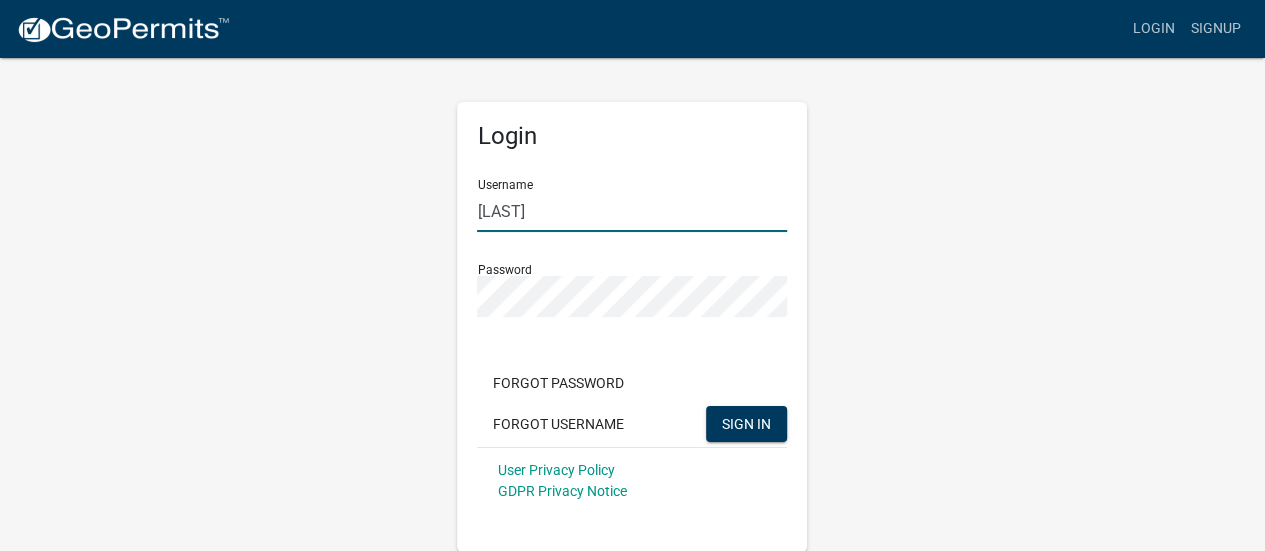 click on "[LAST]" at bounding box center (632, 211) 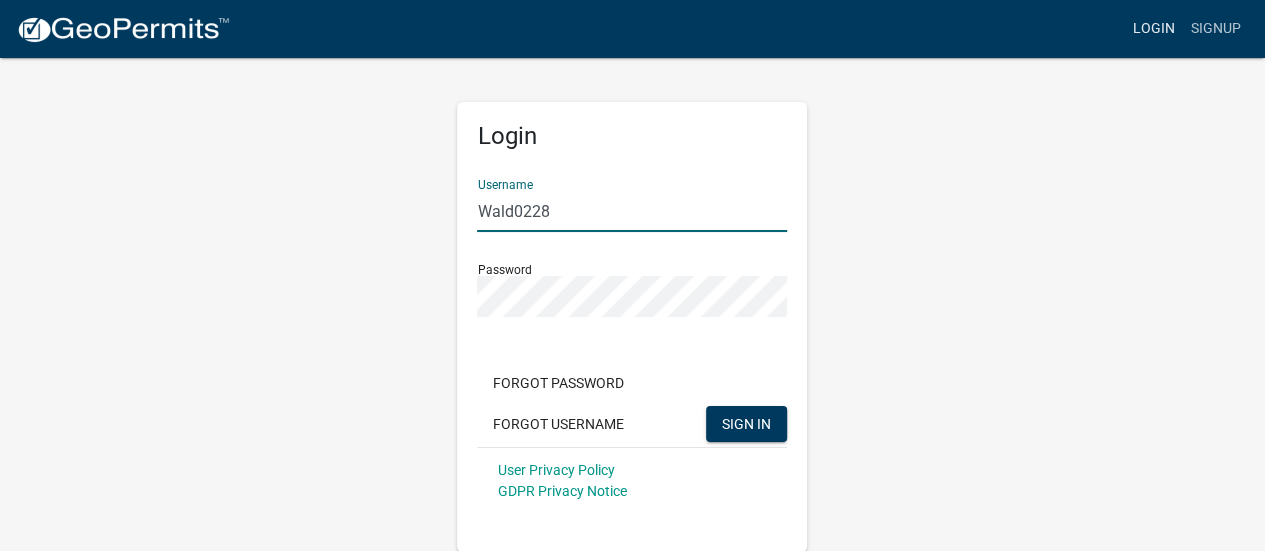 type on "Wald0228" 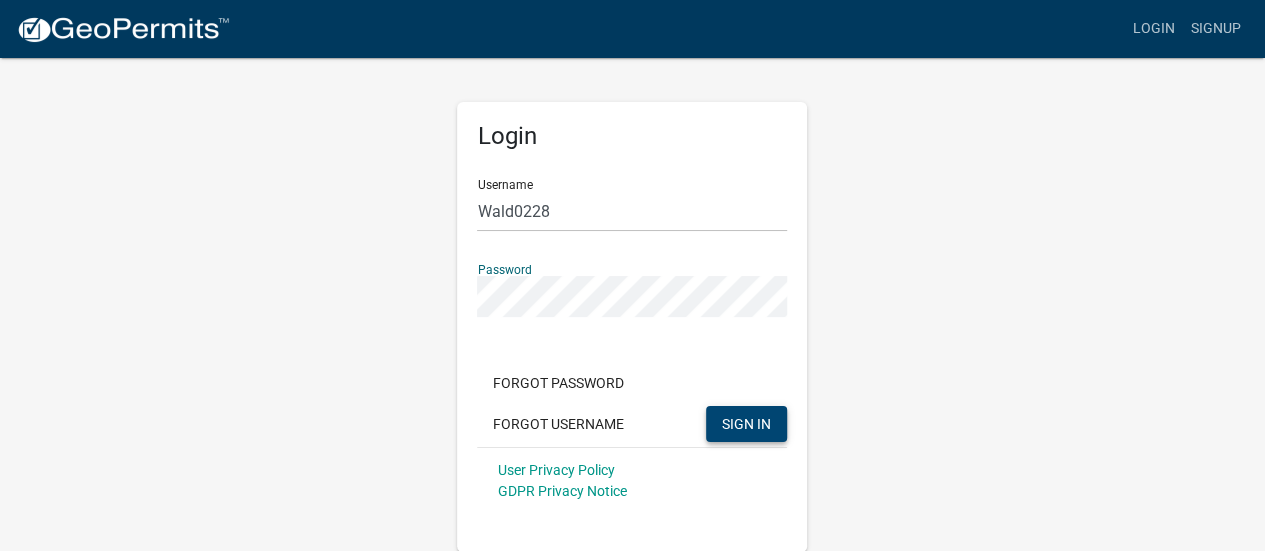click on "SIGN IN" 